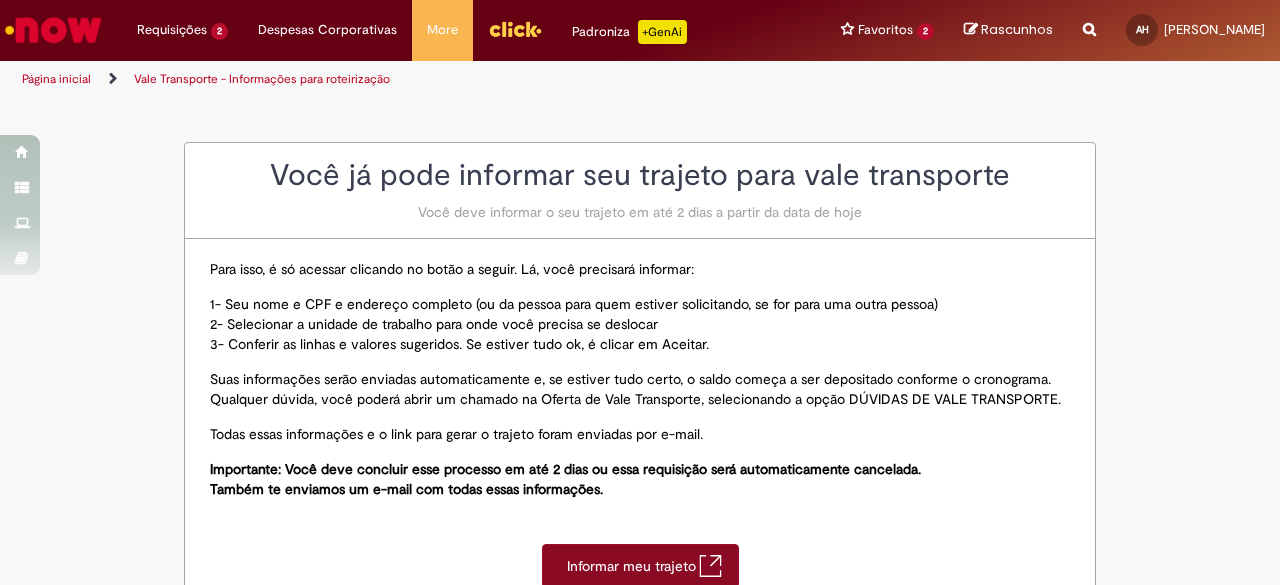 scroll, scrollTop: 0, scrollLeft: 0, axis: both 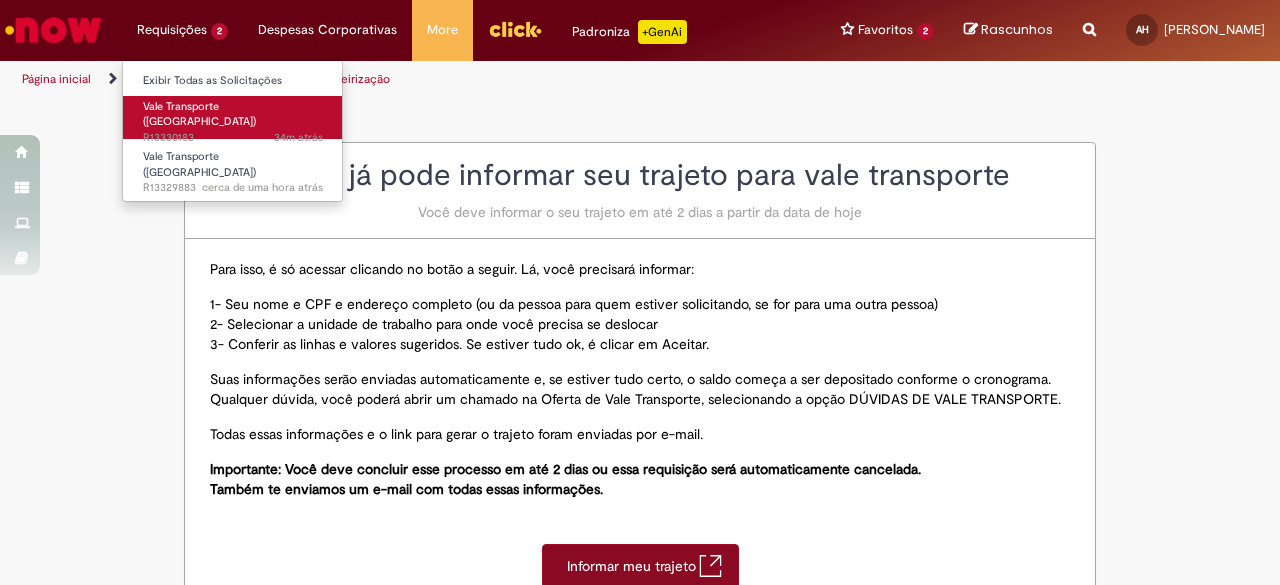 click on "34m atrás 34 minutos atrás  R13330183" at bounding box center (233, 138) 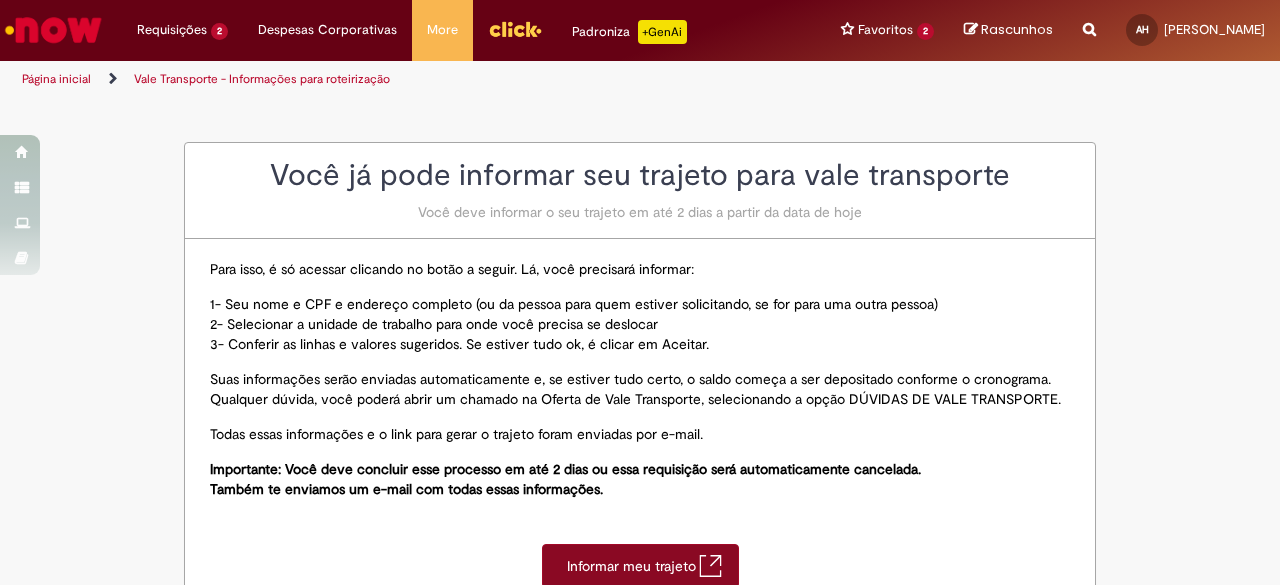click on "Vale Transporte - Informações para roteirização" at bounding box center [262, 79] 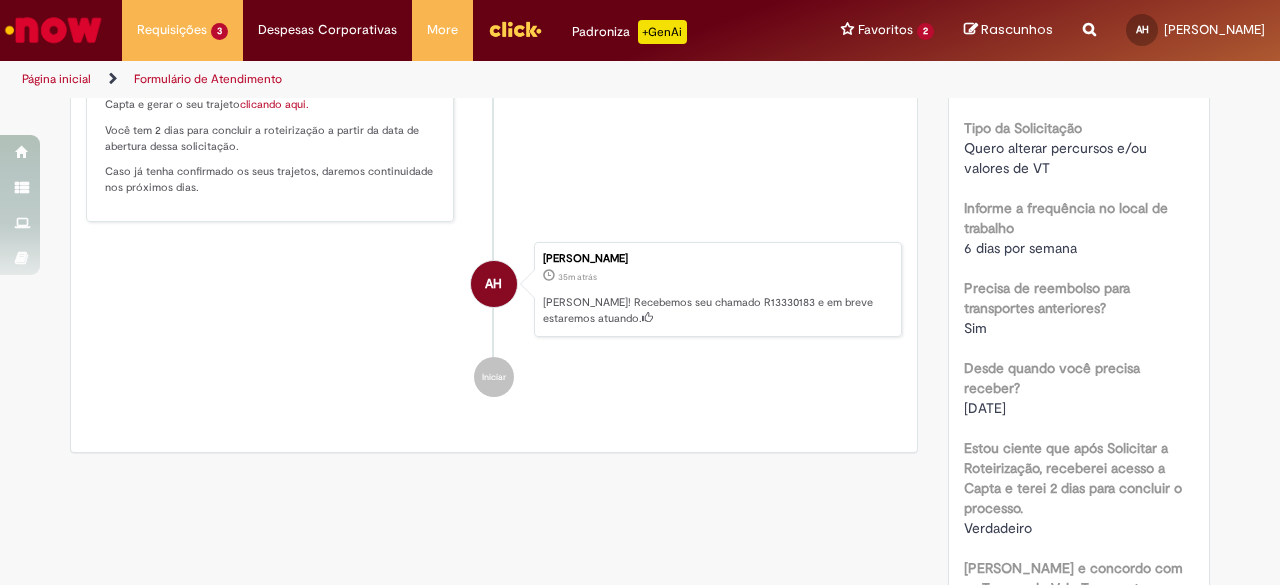 scroll, scrollTop: 400, scrollLeft: 0, axis: vertical 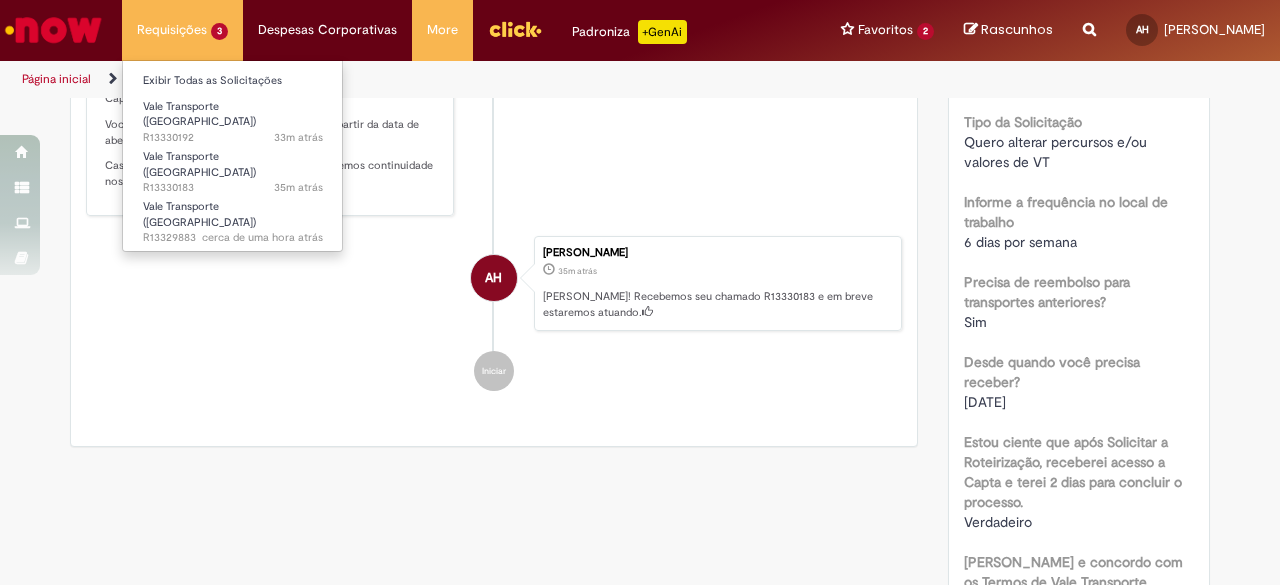 click on "Requisições   3
Exibir Todas as Solicitações
Vale Transporte (VT)
33m atrás 33 minutos atrás  R13330192
Vale Transporte (VT)
35m atrás 35 minutos atrás  R13330183
Vale Transporte (VT)
cerca de uma hora atrás cerca de uma hora atrás  R13329883" at bounding box center (182, 30) 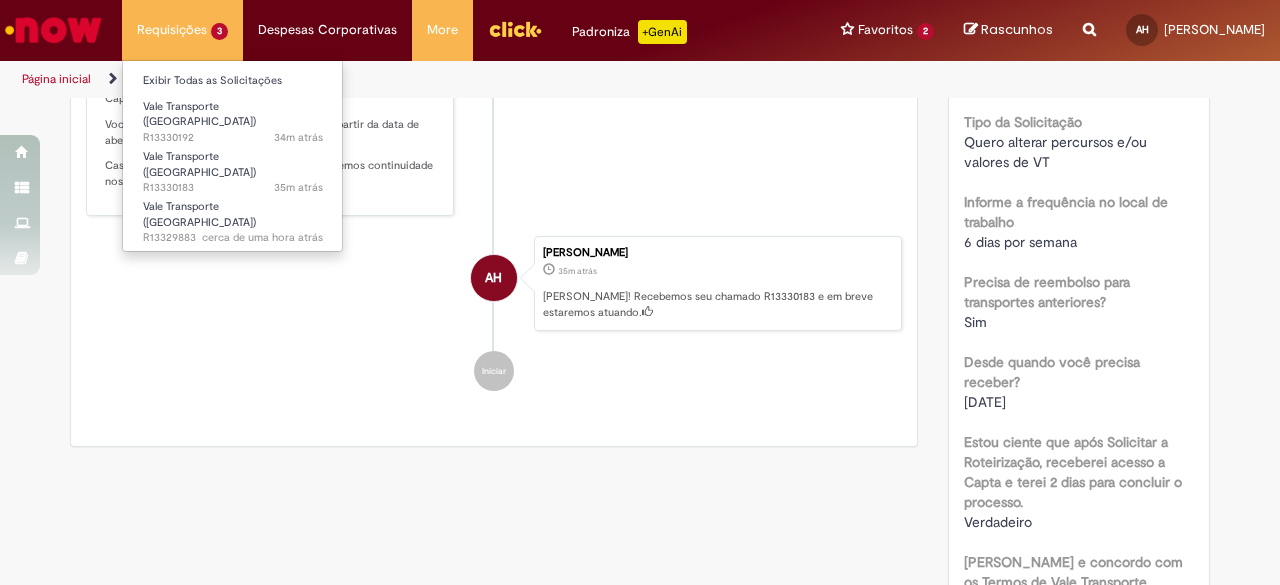 click on "Requisições   3
Exibir Todas as Solicitações
Vale Transporte (VT)
34m atrás 34 minutos atrás  R13330192
Vale Transporte (VT)
35m atrás 35 minutos atrás  R13330183
Vale Transporte (VT)
cerca de uma hora atrás cerca de uma hora atrás  R13329883" at bounding box center [182, 30] 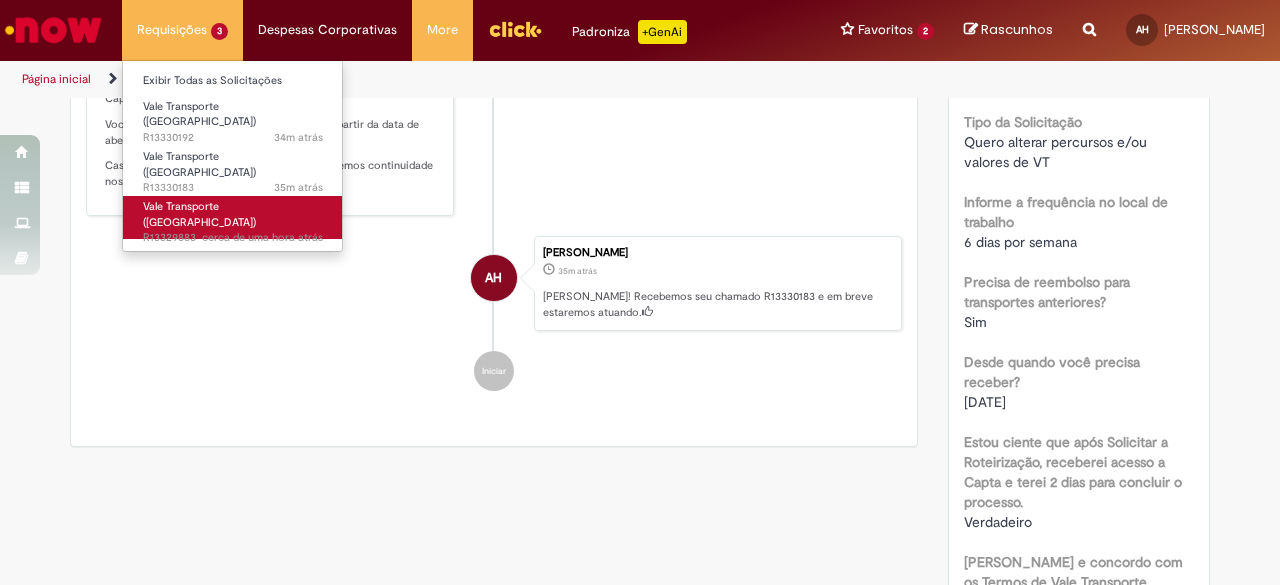 click on "Vale Transporte ([GEOGRAPHIC_DATA])" at bounding box center (199, 214) 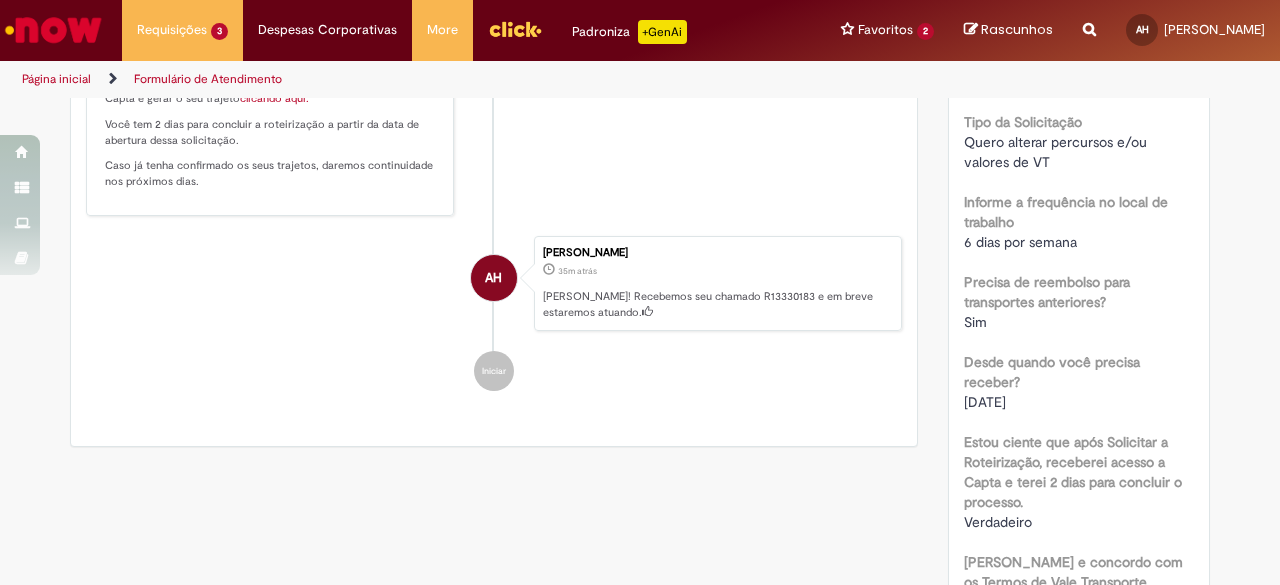 scroll, scrollTop: 0, scrollLeft: 0, axis: both 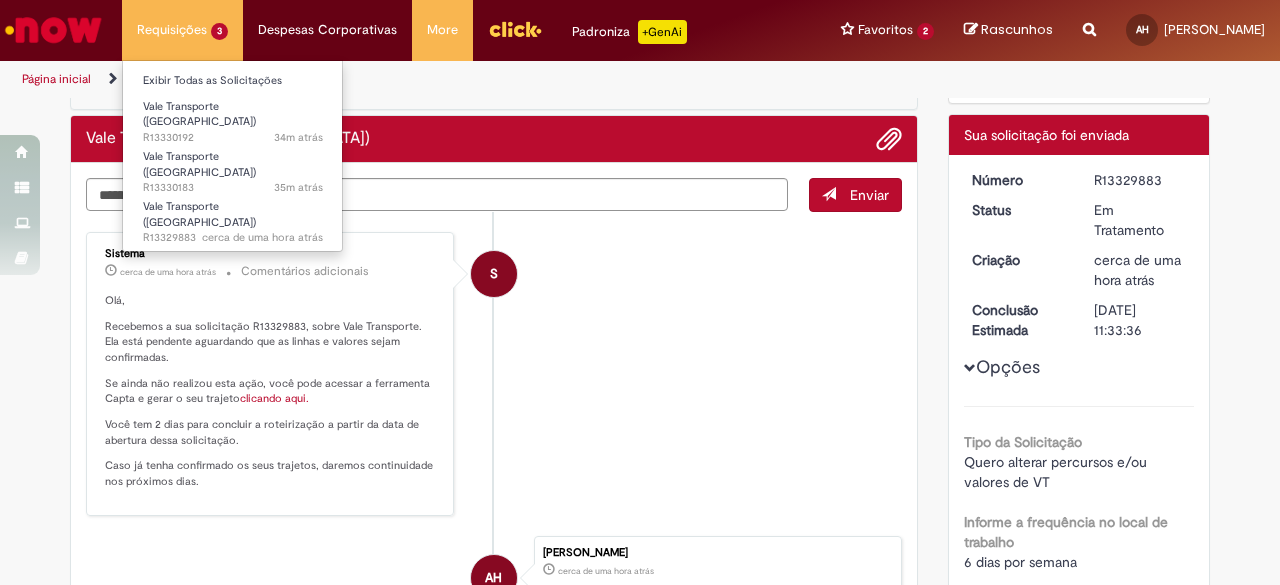 click on "Requisições   3
Exibir Todas as Solicitações
Vale Transporte (VT)
34m atrás 34 minutos atrás  R13330192
Vale Transporte (VT)
35m atrás 35 minutos atrás  R13330183
Vale Transporte (VT)
cerca de uma hora atrás cerca de uma hora atrás  R13329883" at bounding box center [182, 30] 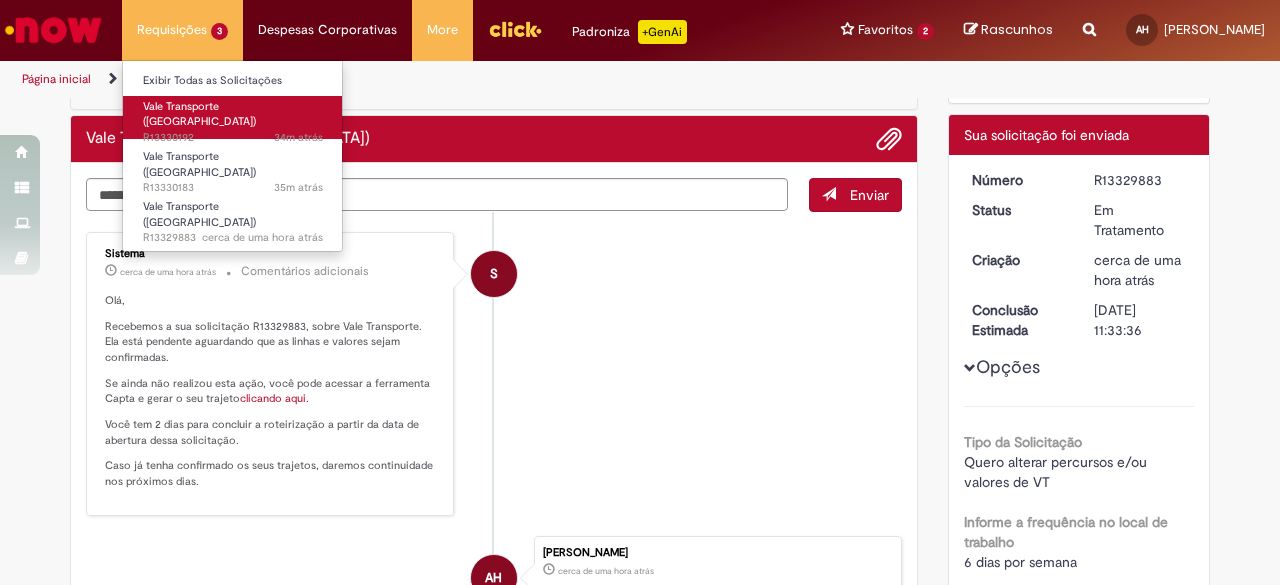 click on "Vale Transporte ([GEOGRAPHIC_DATA])" at bounding box center [199, 114] 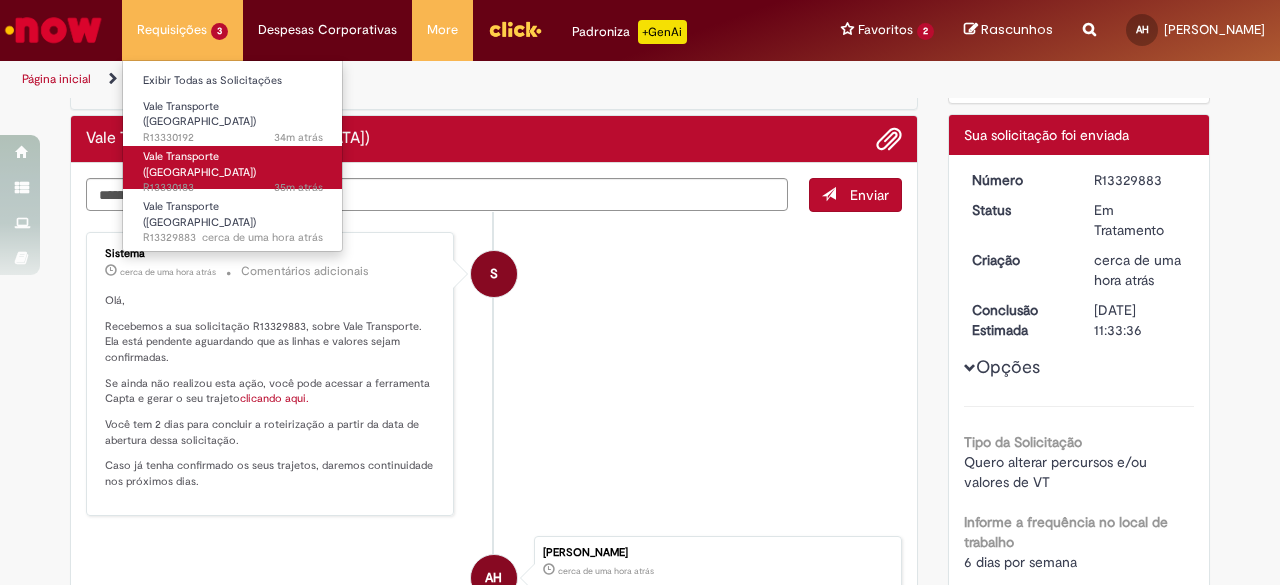 click on "Vale Transporte ([GEOGRAPHIC_DATA])
35m atrás 35 minutos atrás  R13330183" at bounding box center (233, 167) 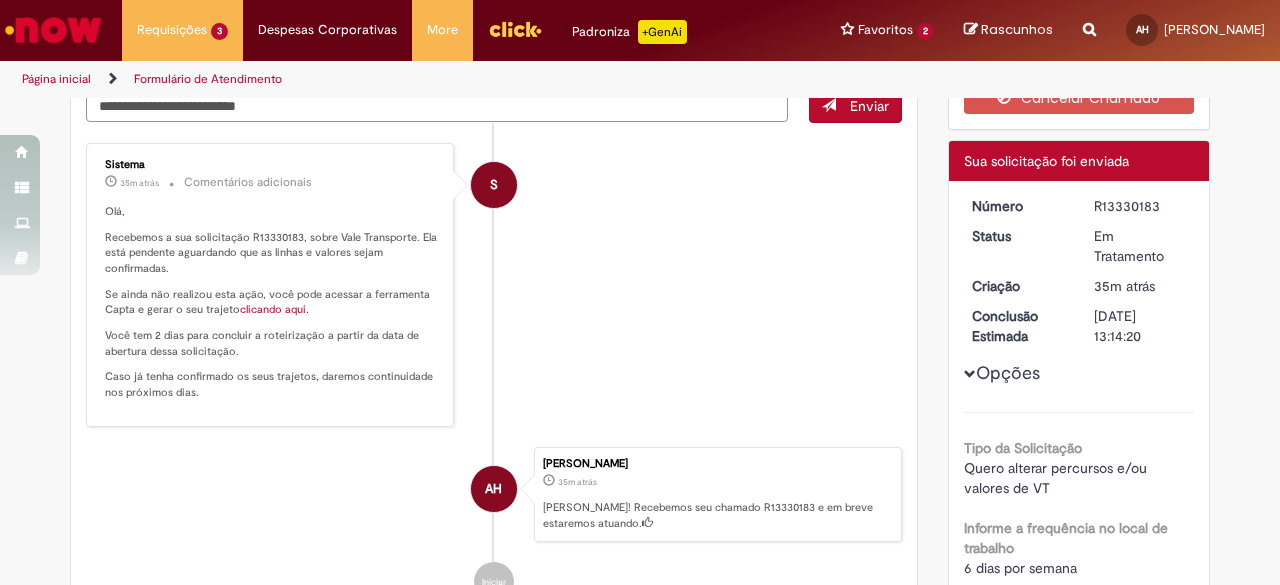 scroll, scrollTop: 188, scrollLeft: 0, axis: vertical 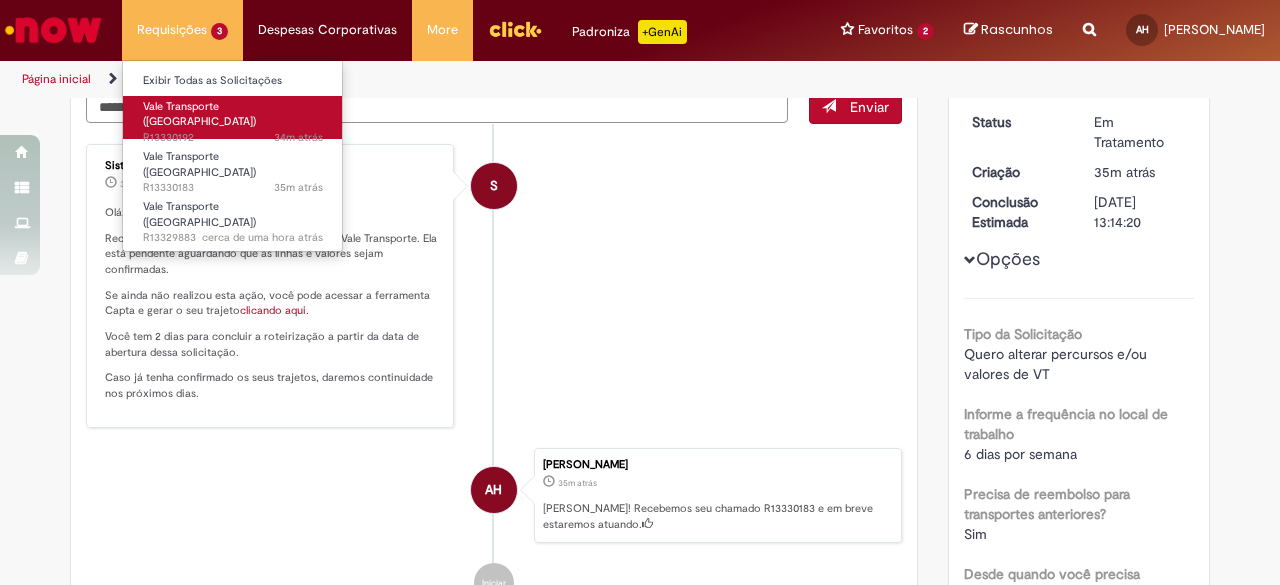 click on "Vale Transporte ([GEOGRAPHIC_DATA])" at bounding box center (199, 114) 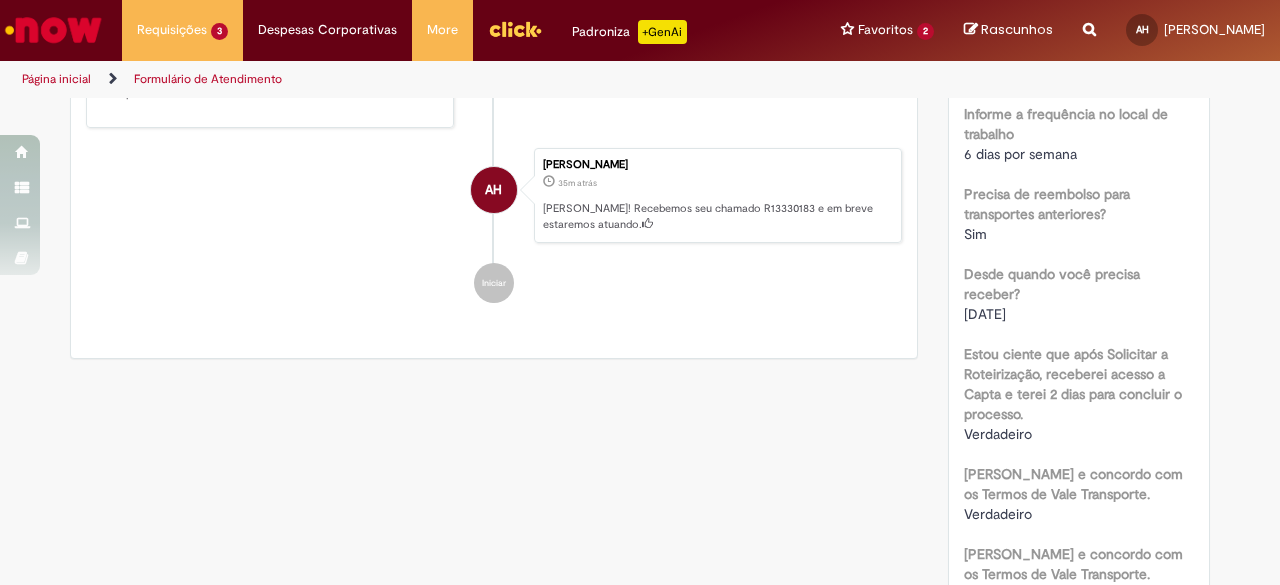 scroll, scrollTop: 414, scrollLeft: 0, axis: vertical 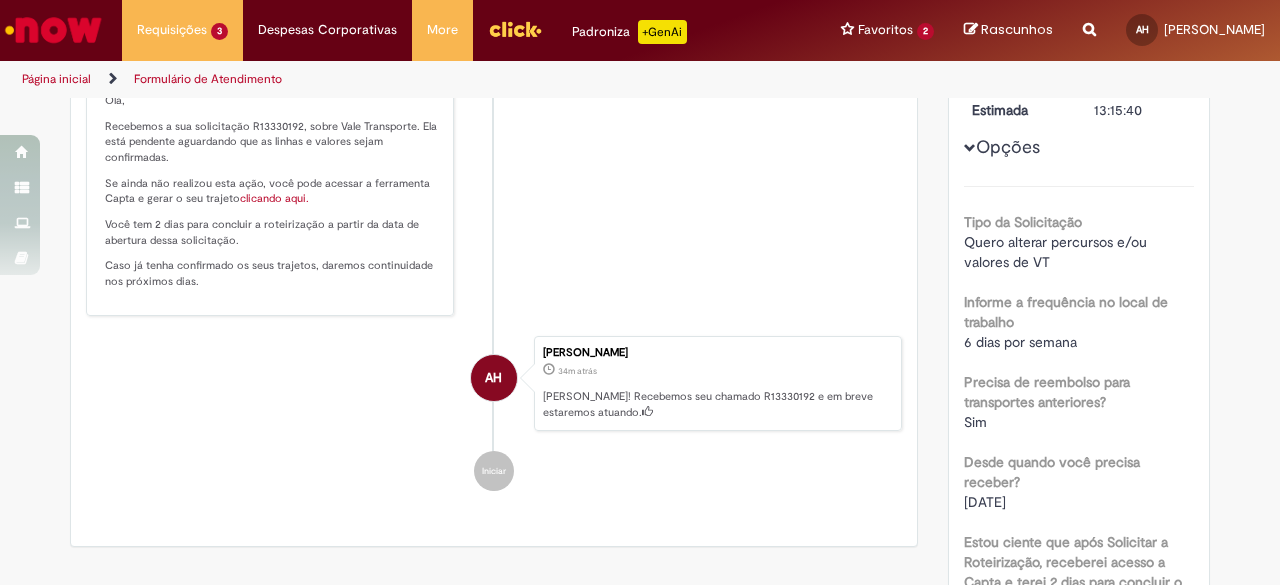 click on "clicando aqui." at bounding box center [274, 198] 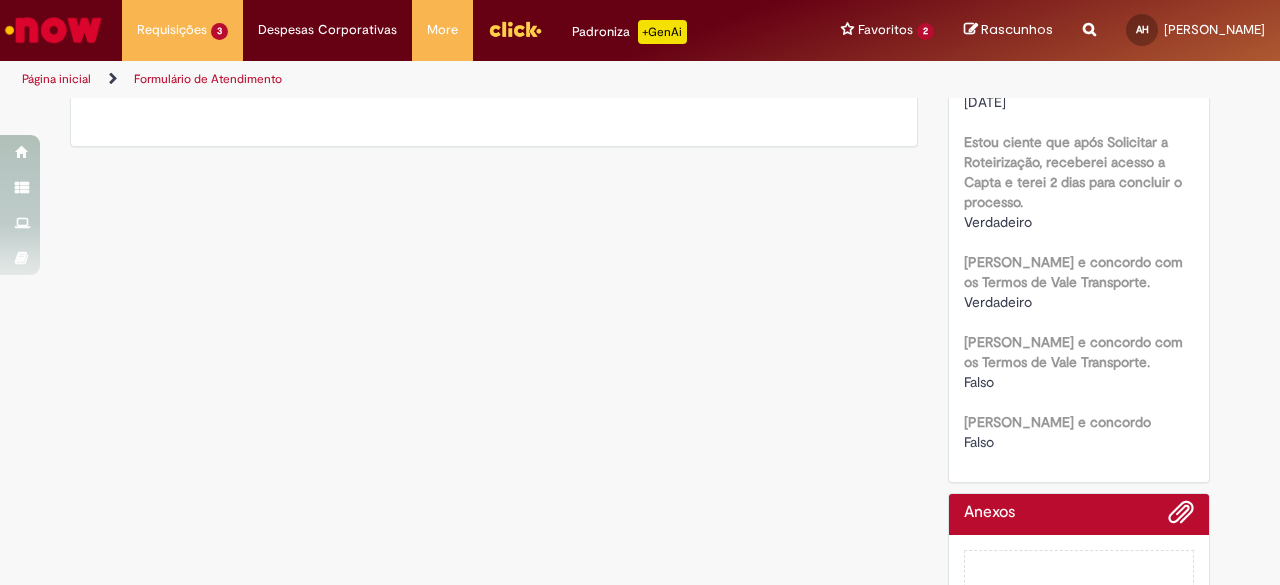scroll, scrollTop: 768, scrollLeft: 0, axis: vertical 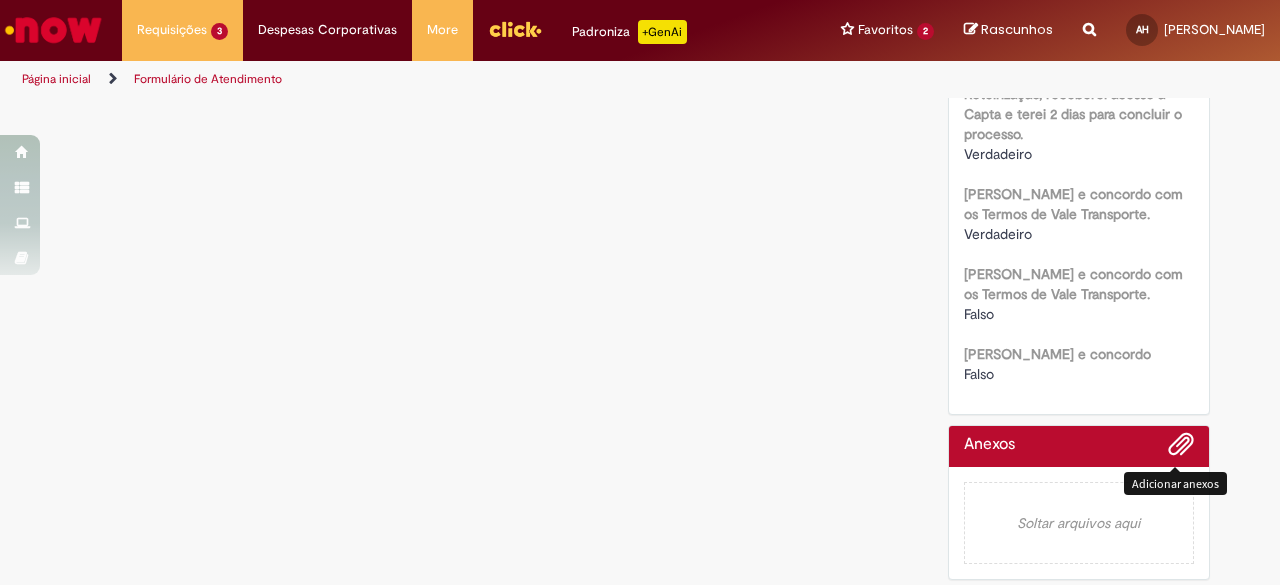 click at bounding box center (1181, 445) 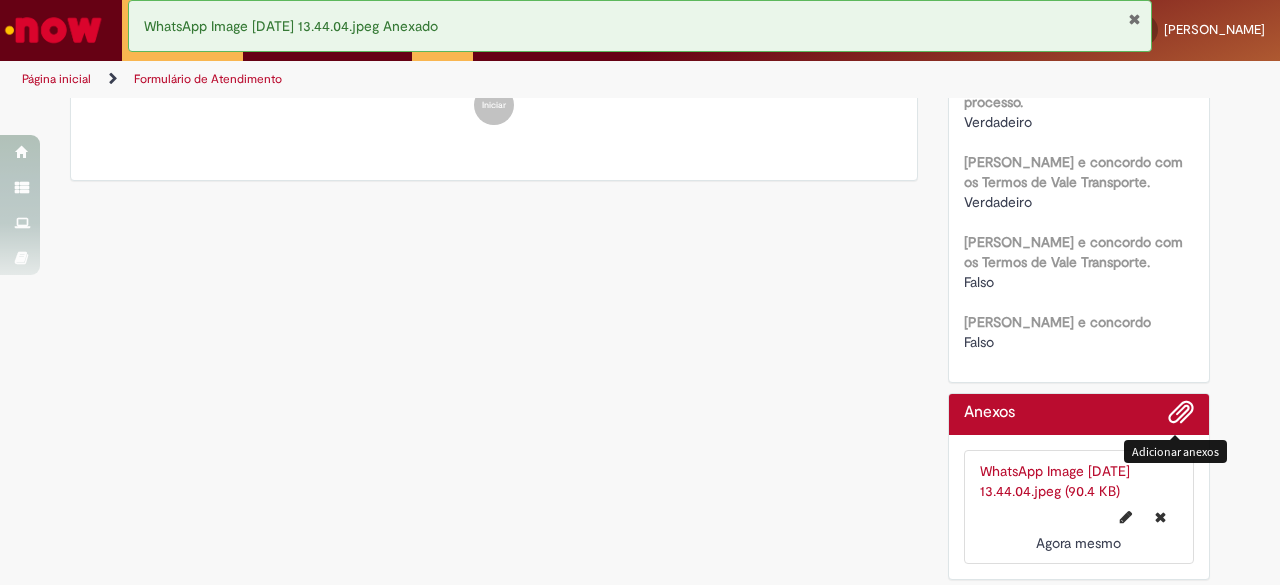 scroll, scrollTop: 801, scrollLeft: 0, axis: vertical 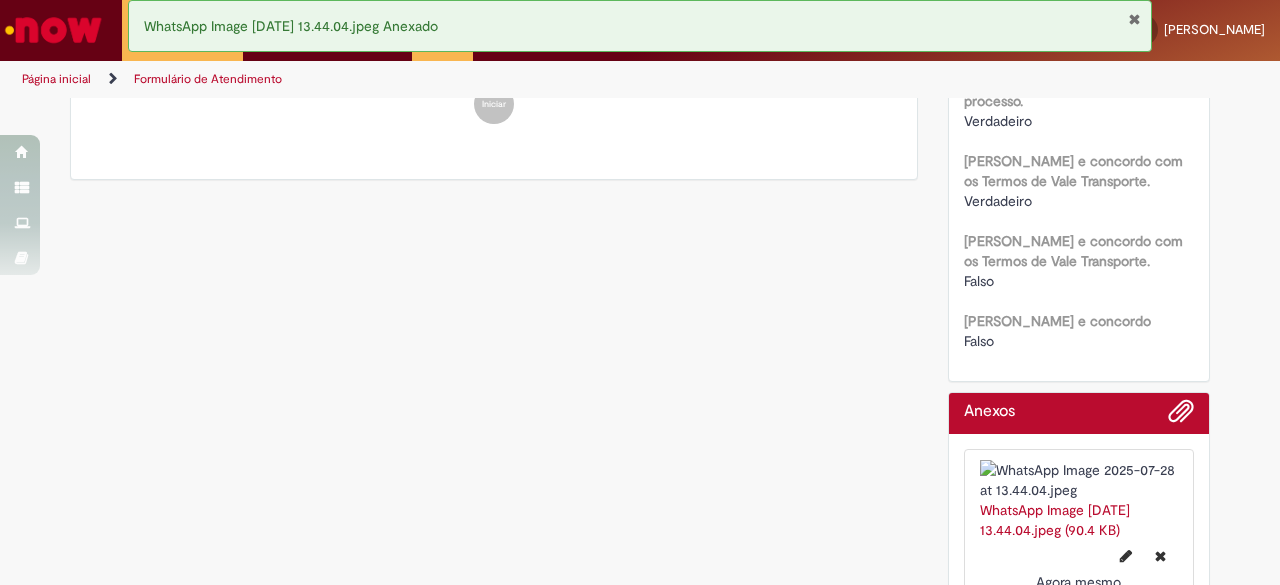click on "WhatsApp Image [DATE] 13.44.04.jpeg (90.4 KB)" at bounding box center (1055, 520) 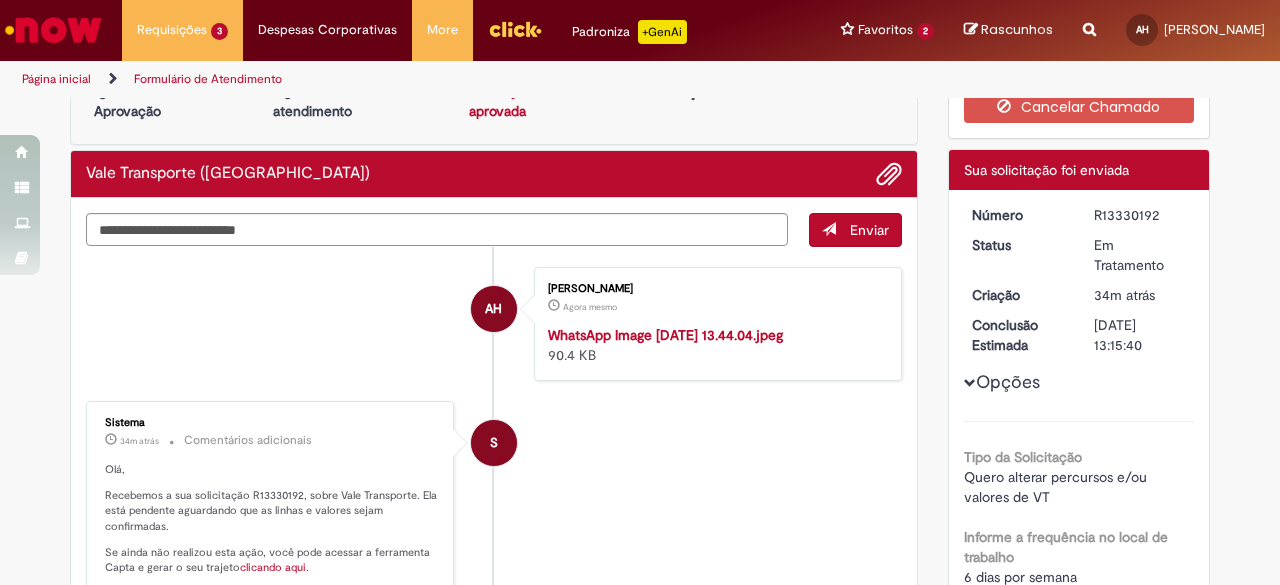scroll, scrollTop: 0, scrollLeft: 0, axis: both 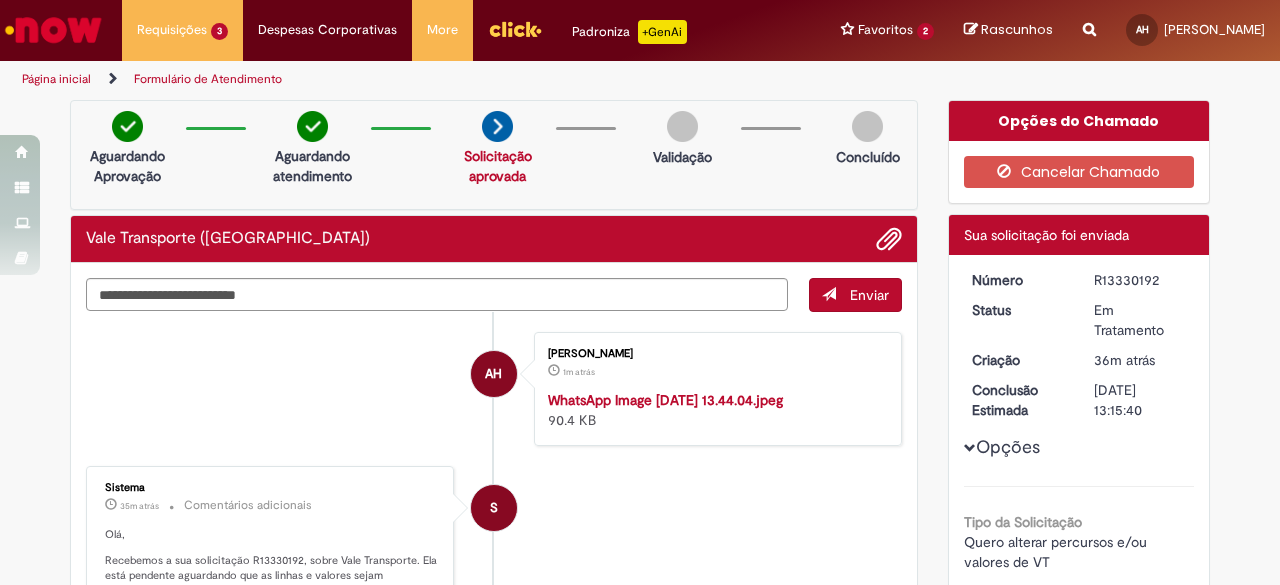 click on "Formulário de Atendimento" at bounding box center (208, 79) 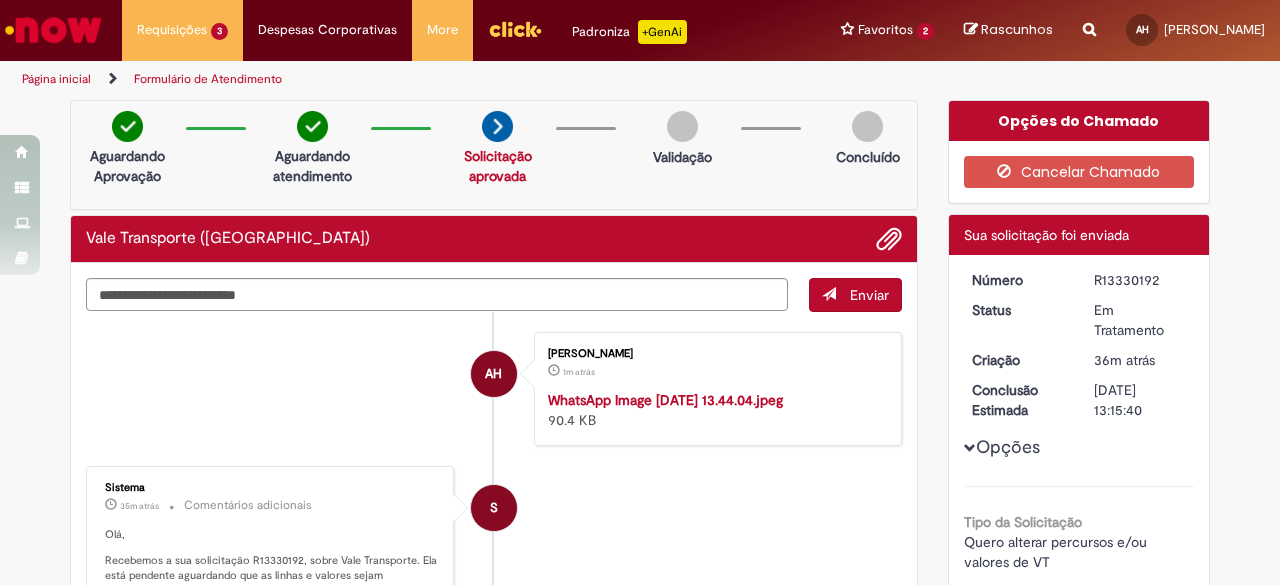 click on "Formulário de Atendimento" at bounding box center [208, 79] 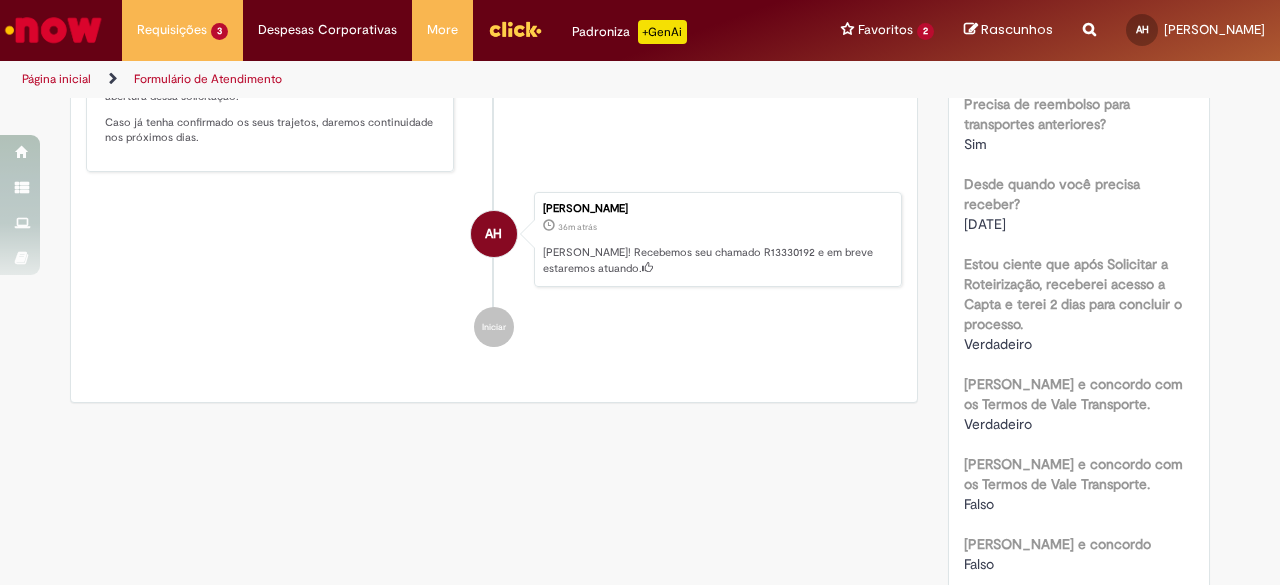 scroll, scrollTop: 600, scrollLeft: 0, axis: vertical 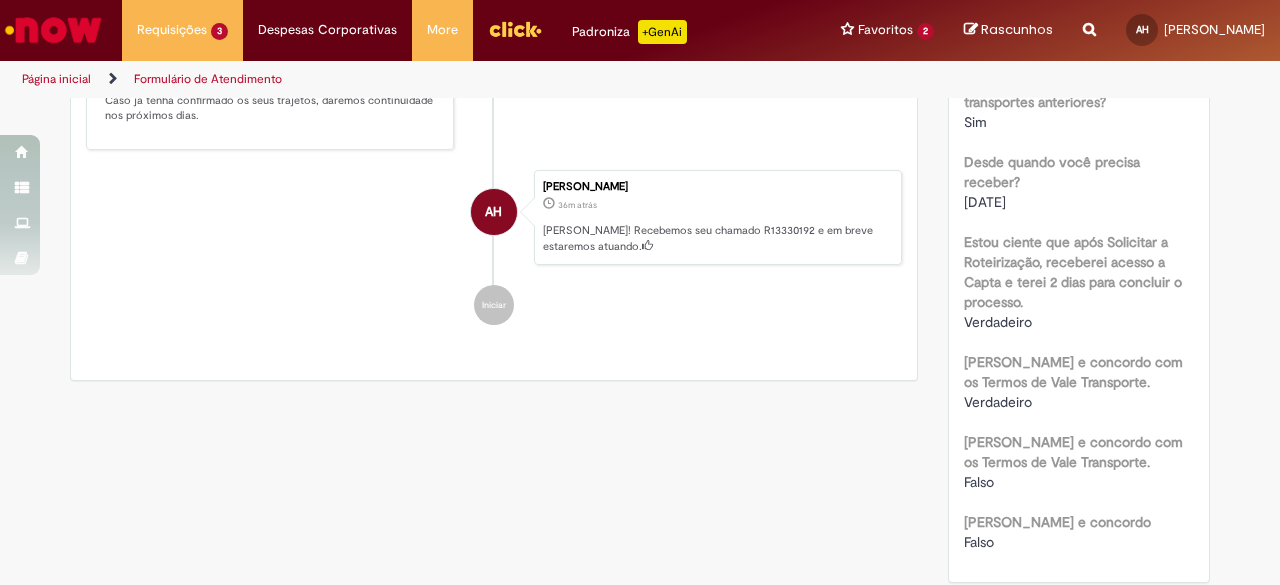 click on "Página inicial" at bounding box center [70, 79] 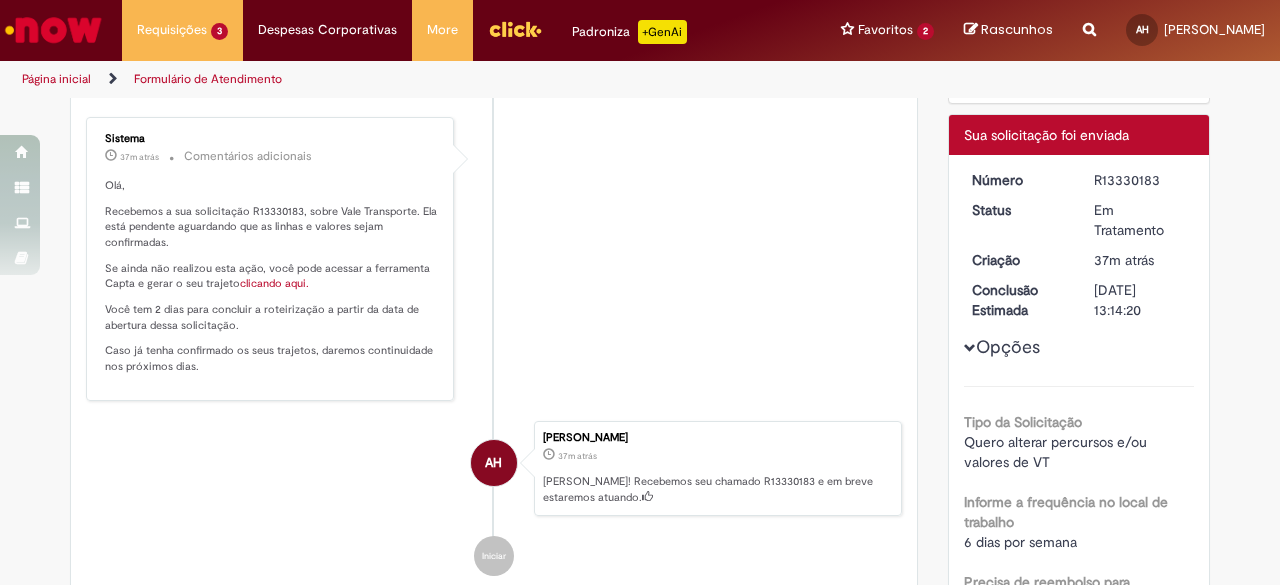 scroll, scrollTop: 0, scrollLeft: 0, axis: both 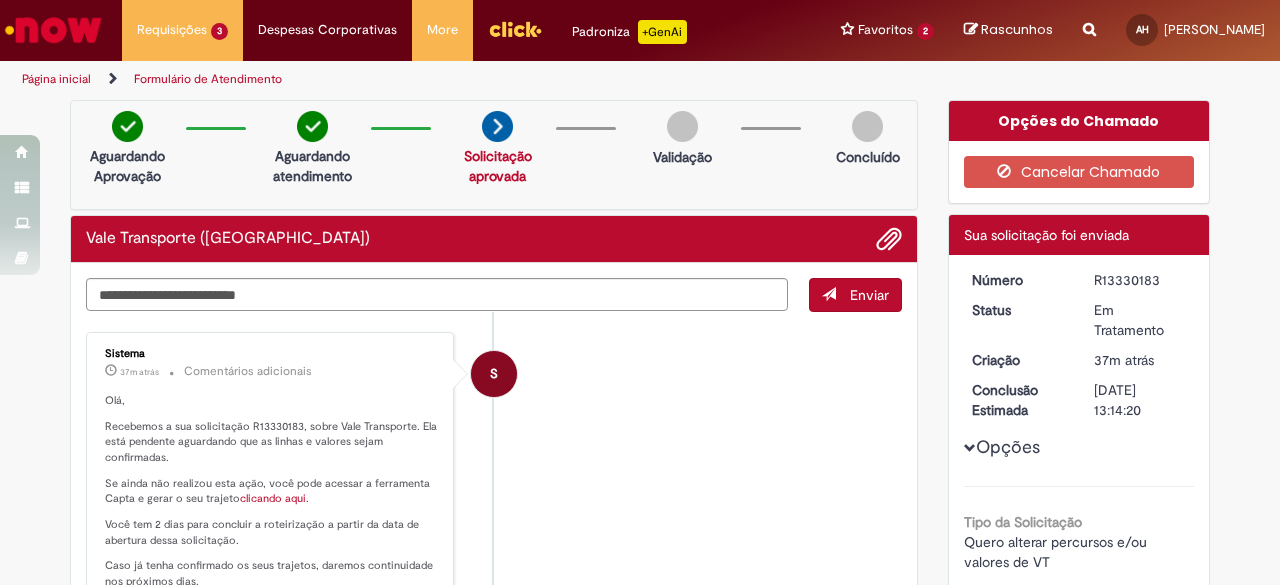 click on "Página inicial" at bounding box center (56, 79) 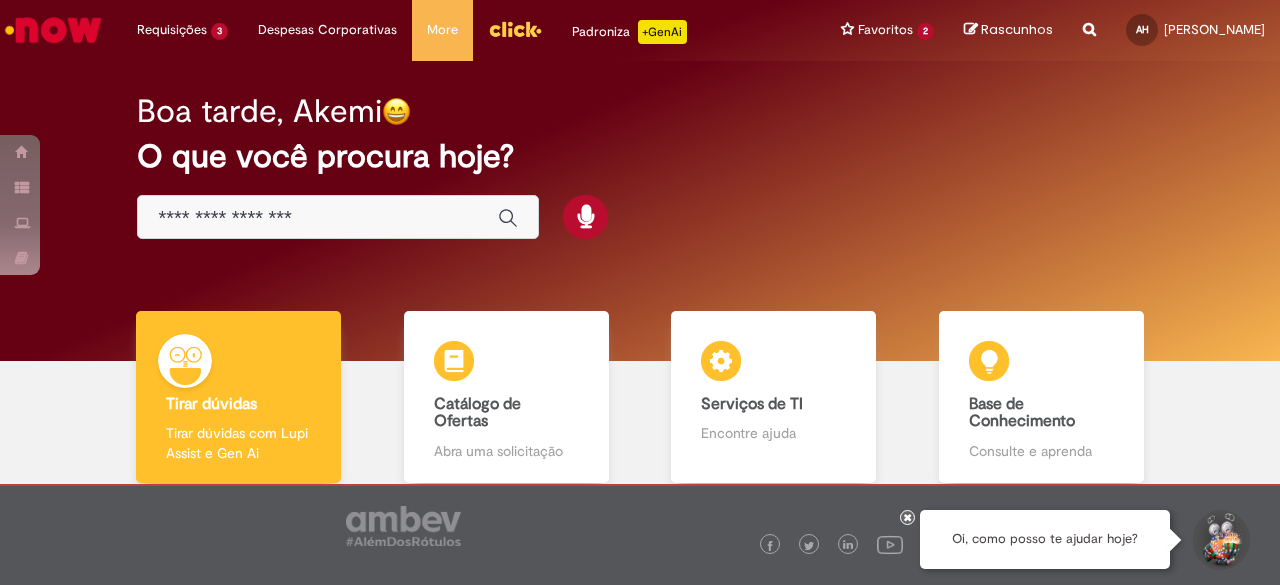 click at bounding box center [318, 218] 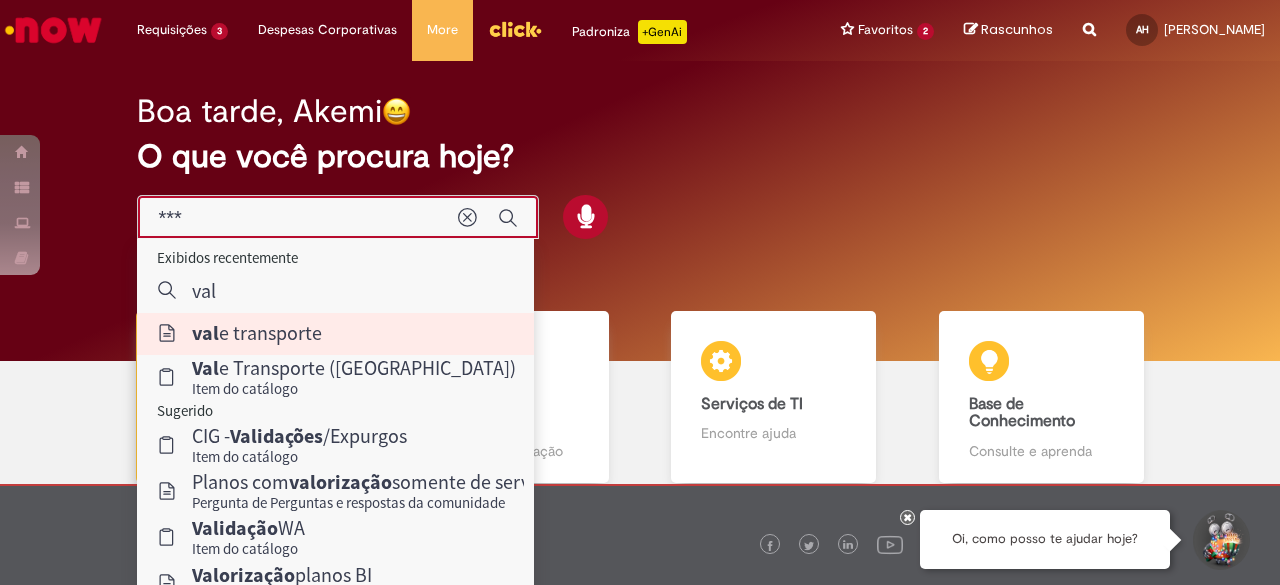 type on "**********" 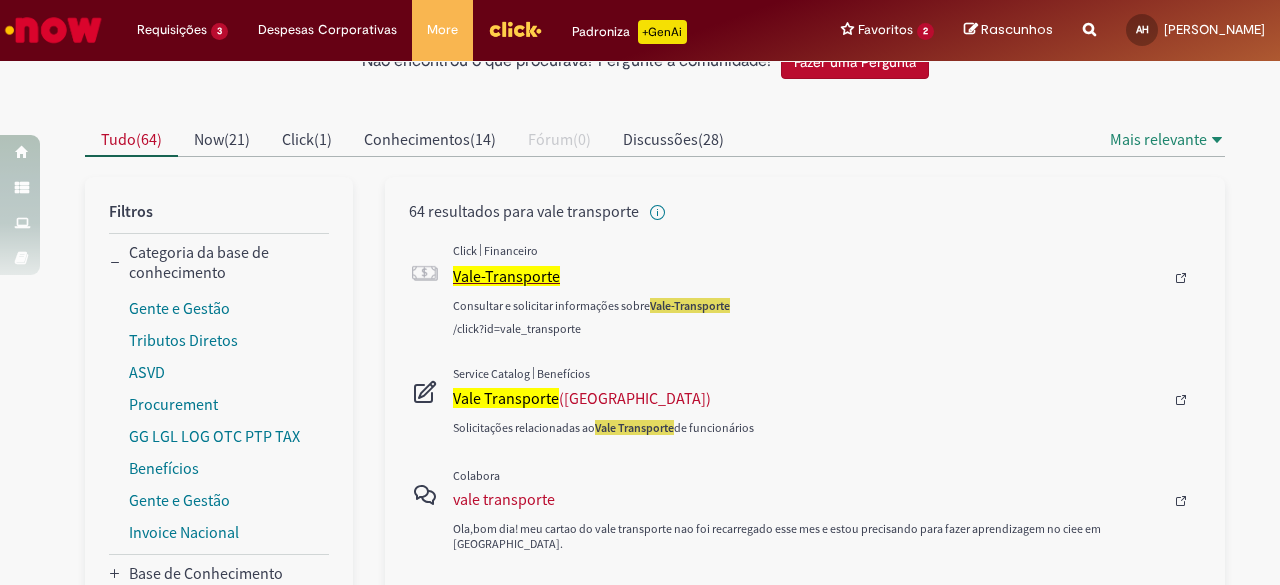scroll, scrollTop: 300, scrollLeft: 0, axis: vertical 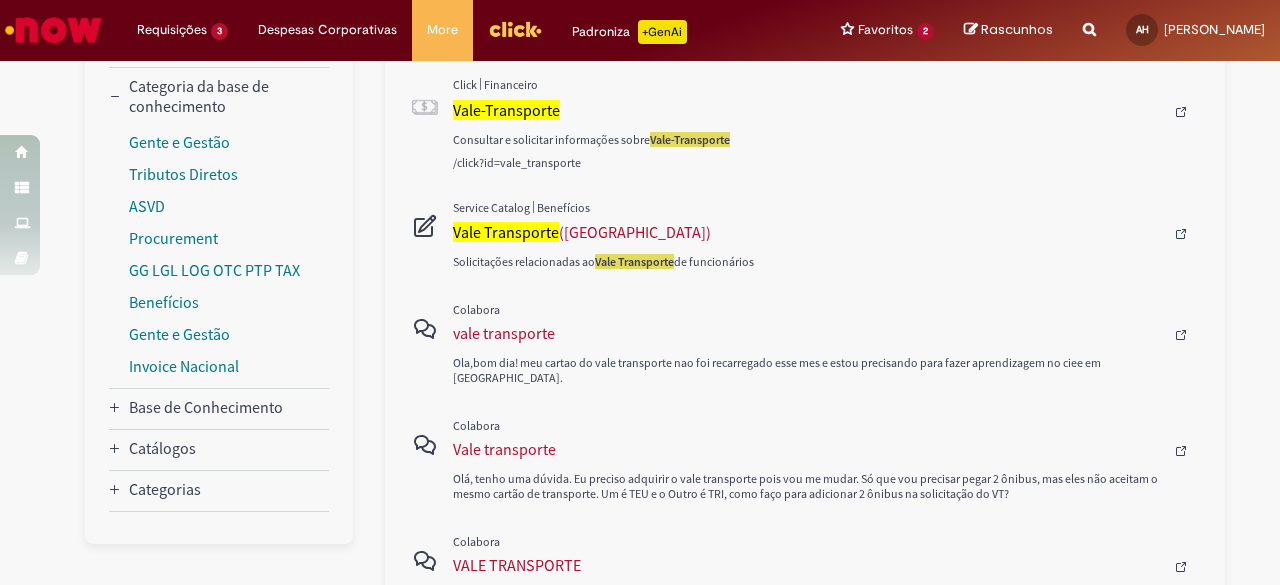 click on "Solicitações relacionadas ao  Vale Transporte  de funcionários" at bounding box center (827, 237) 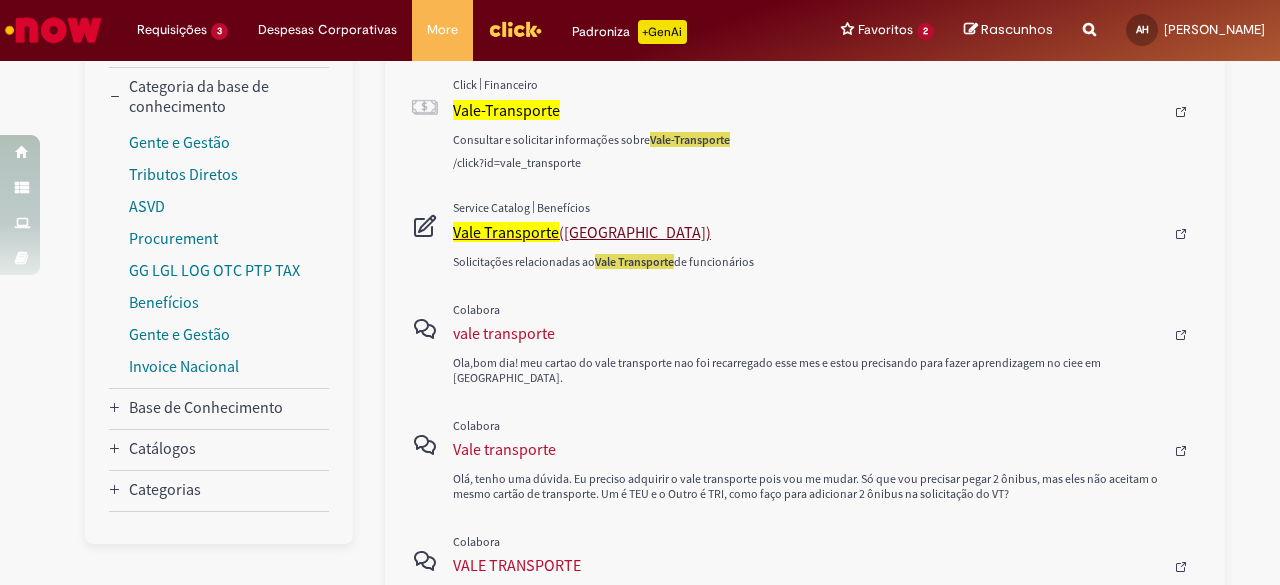 click on "Vale Transporte  ([GEOGRAPHIC_DATA])" at bounding box center [808, 232] 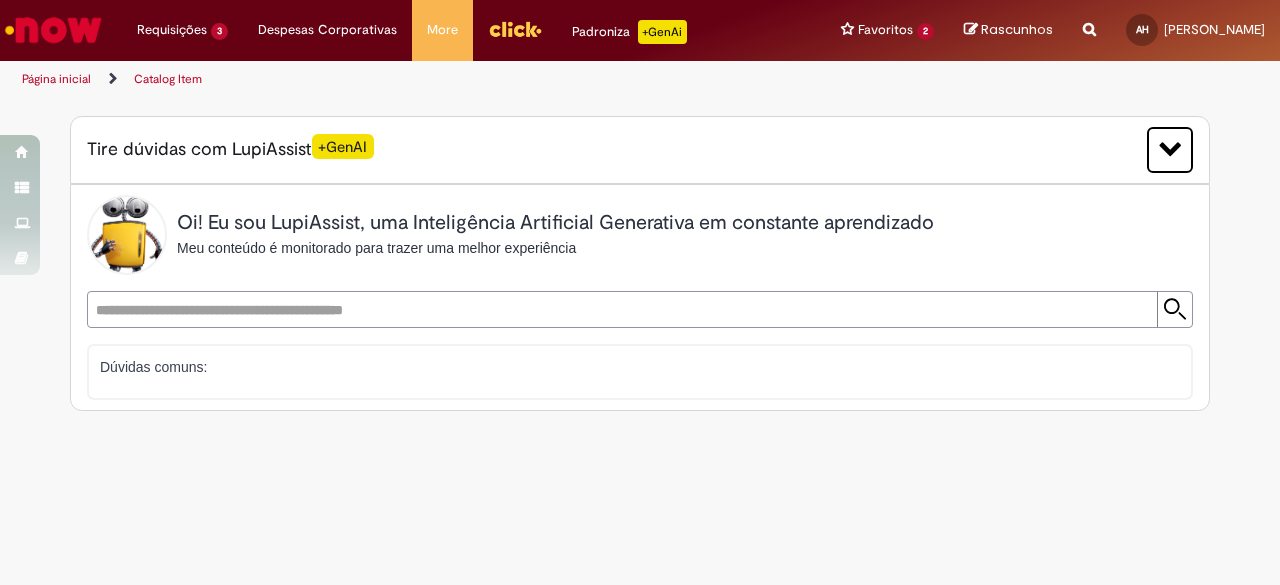 scroll, scrollTop: 0, scrollLeft: 0, axis: both 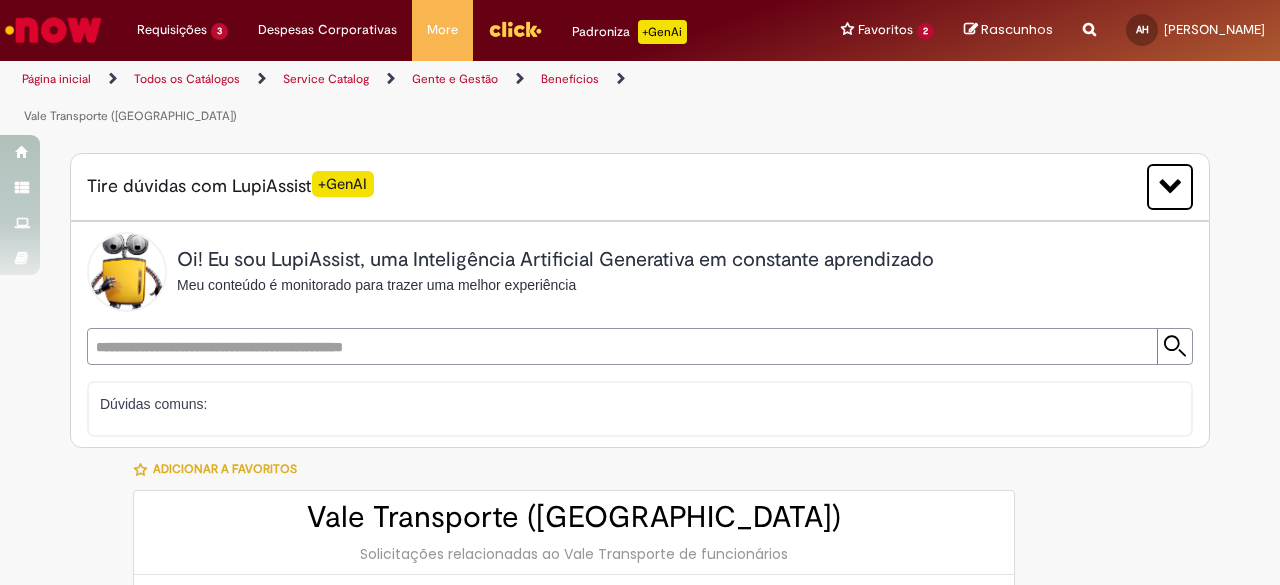 type on "********" 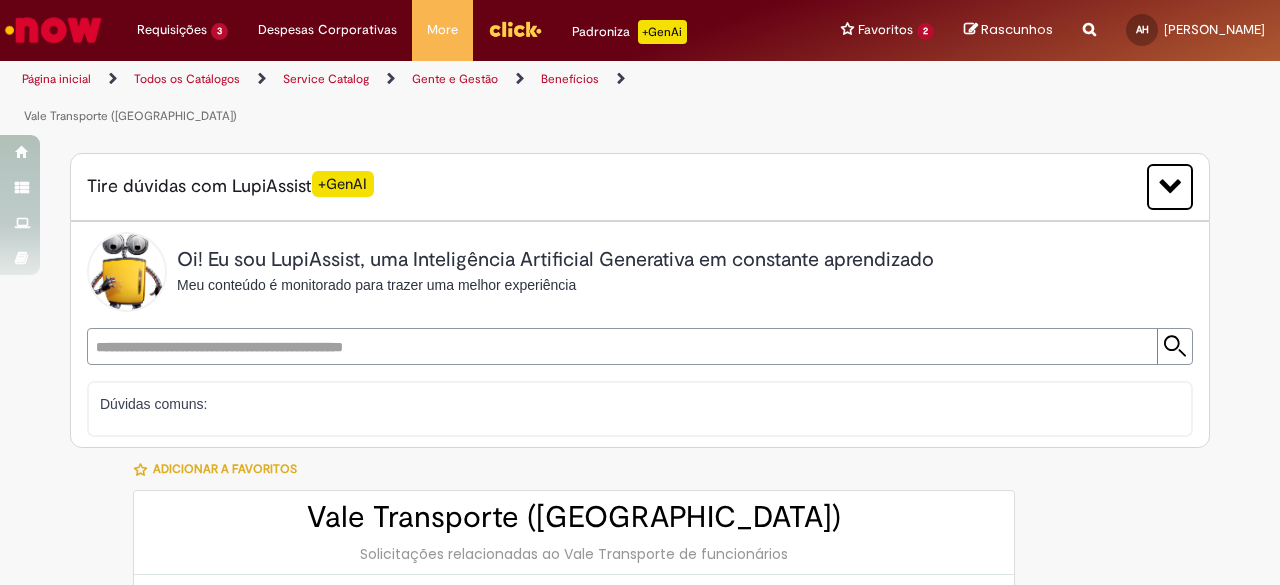 type on "**********" 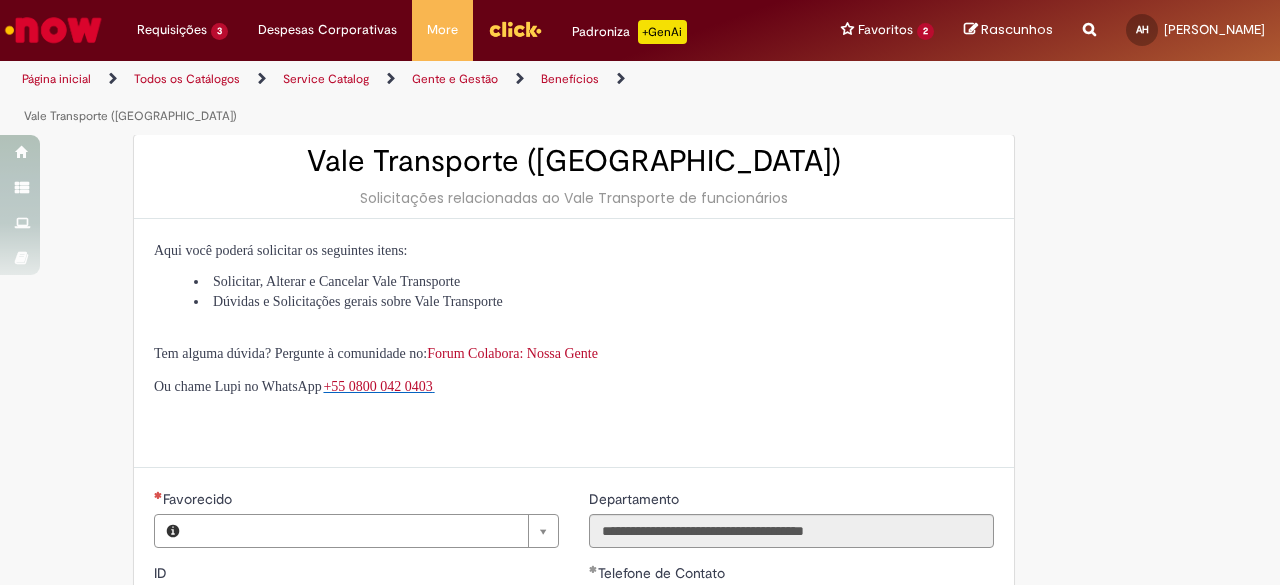 type on "**********" 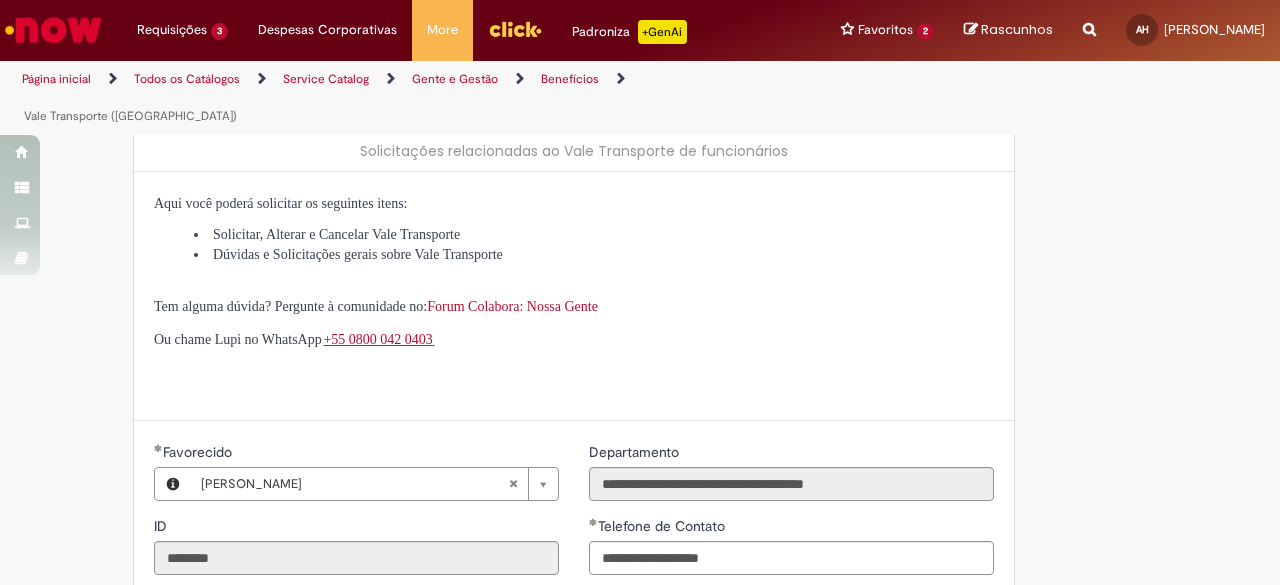scroll, scrollTop: 600, scrollLeft: 0, axis: vertical 